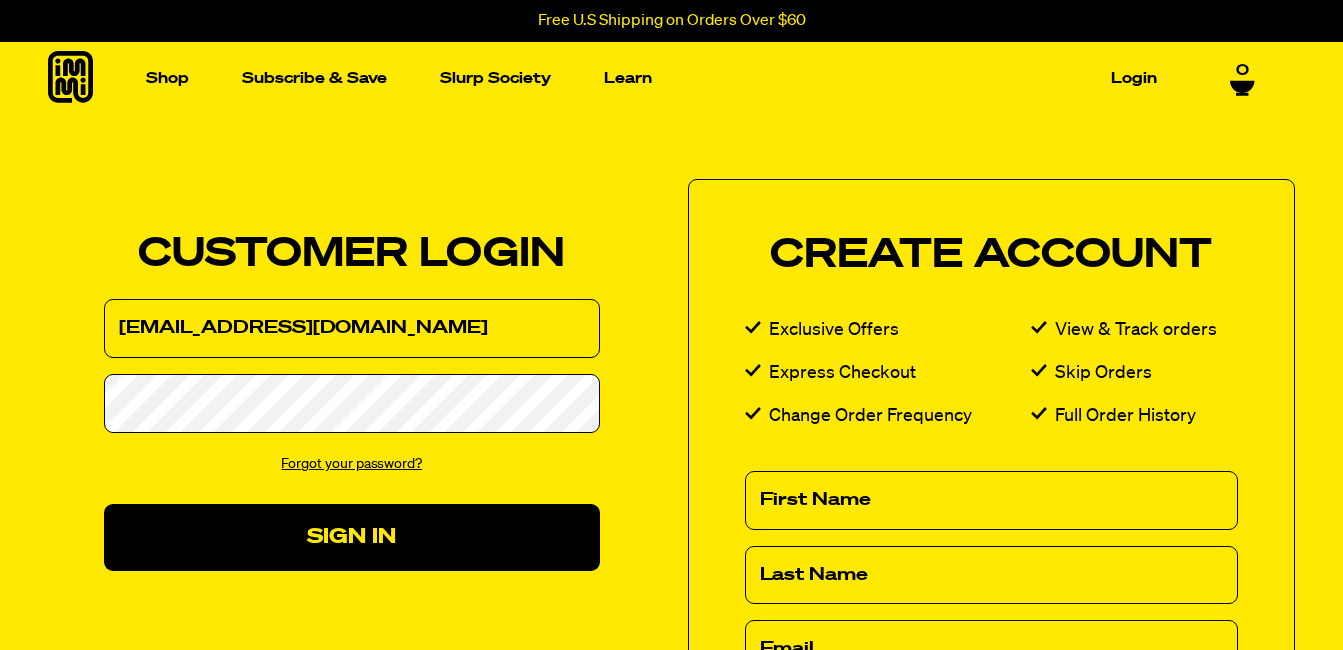 scroll, scrollTop: 0, scrollLeft: 0, axis: both 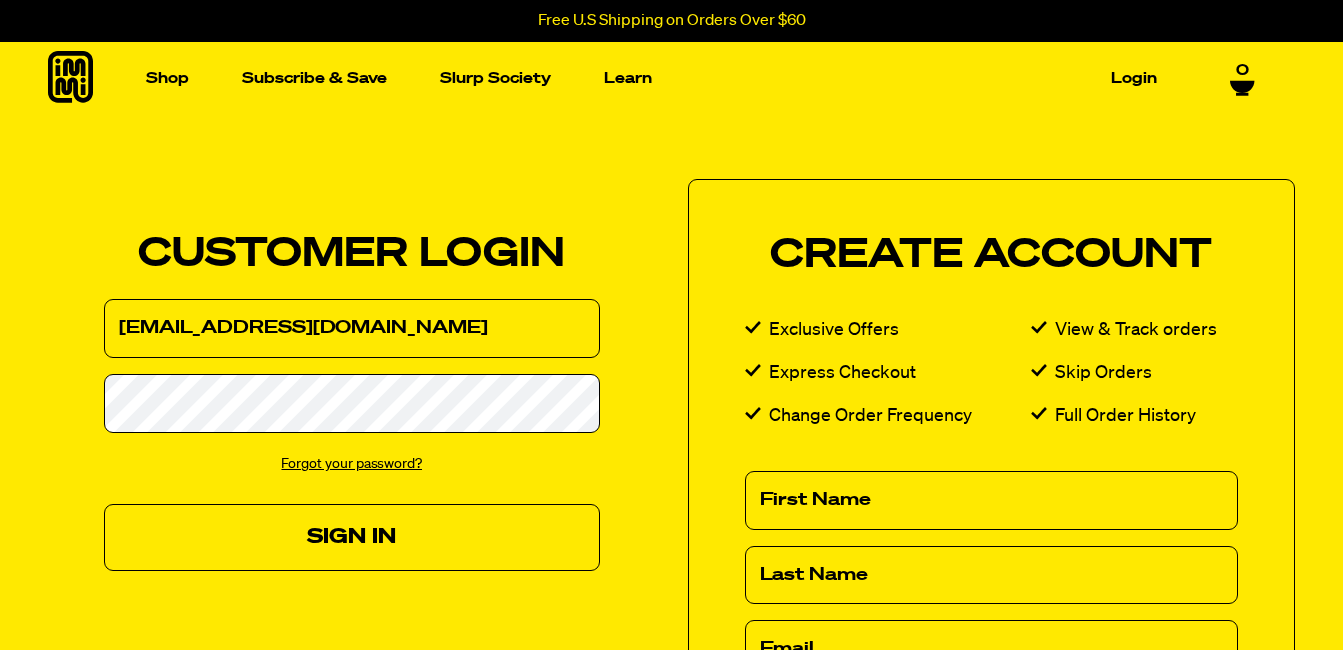 click on "Sign In" at bounding box center (352, 537) 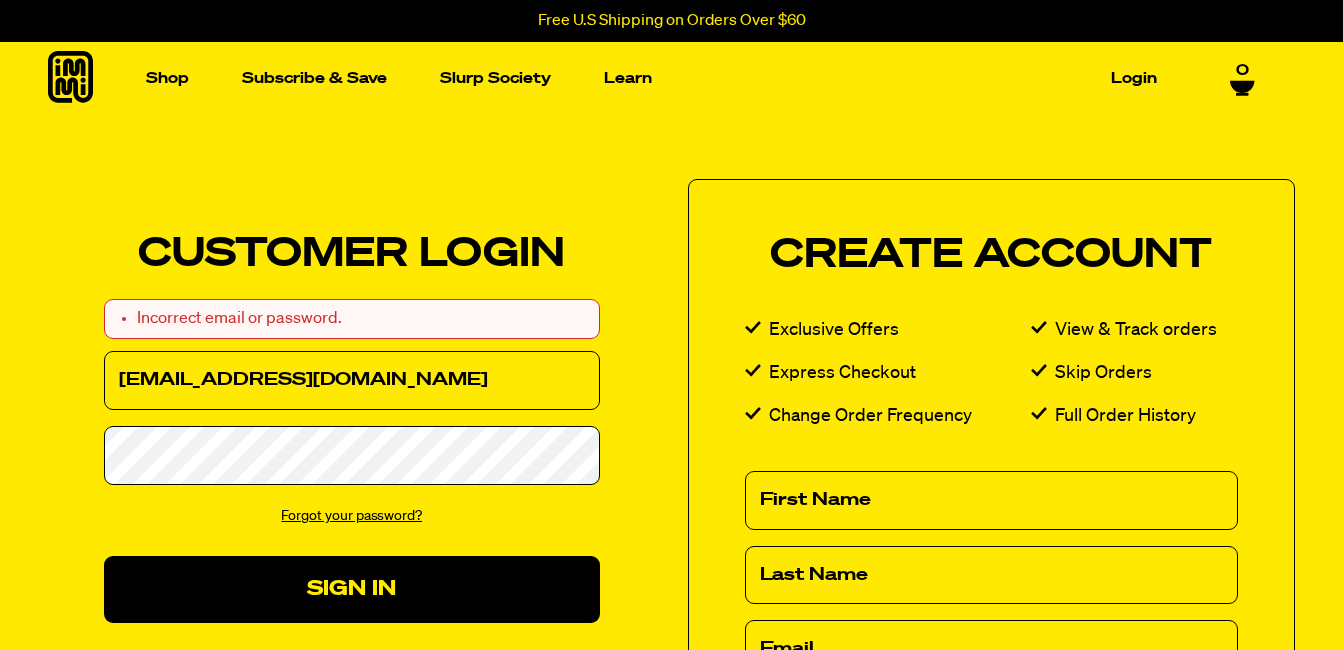 scroll, scrollTop: 0, scrollLeft: 0, axis: both 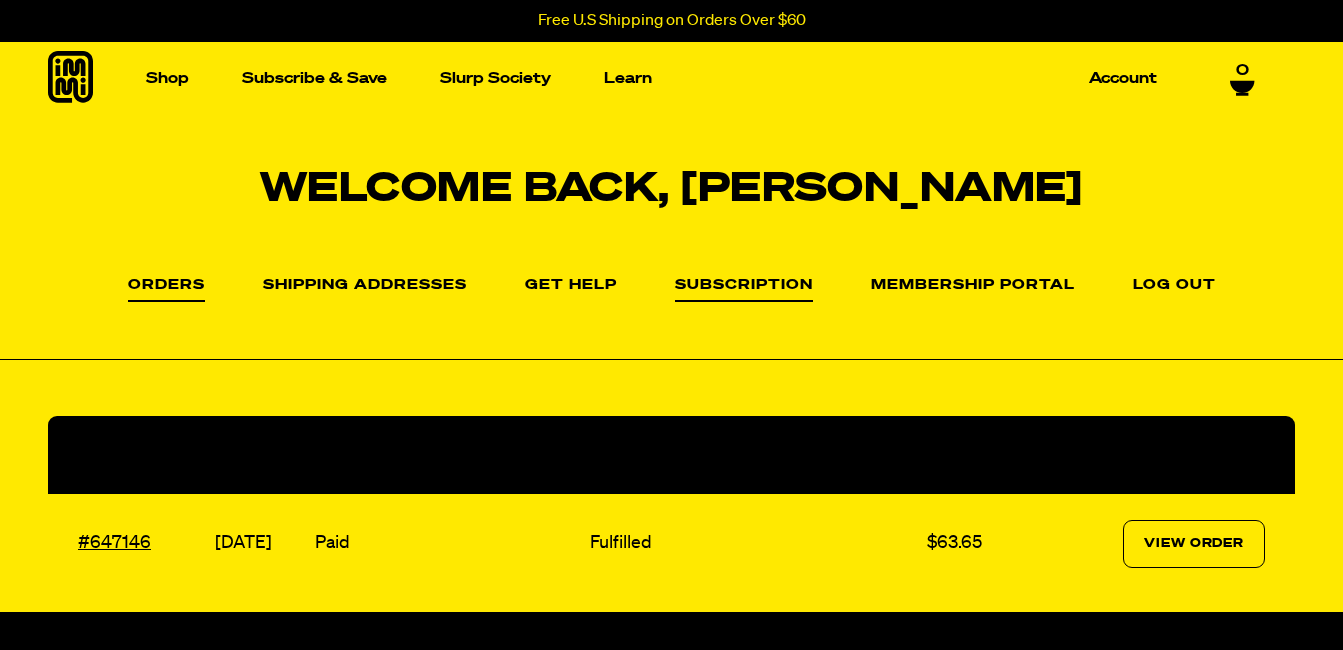 click on "Subscription" at bounding box center [744, 290] 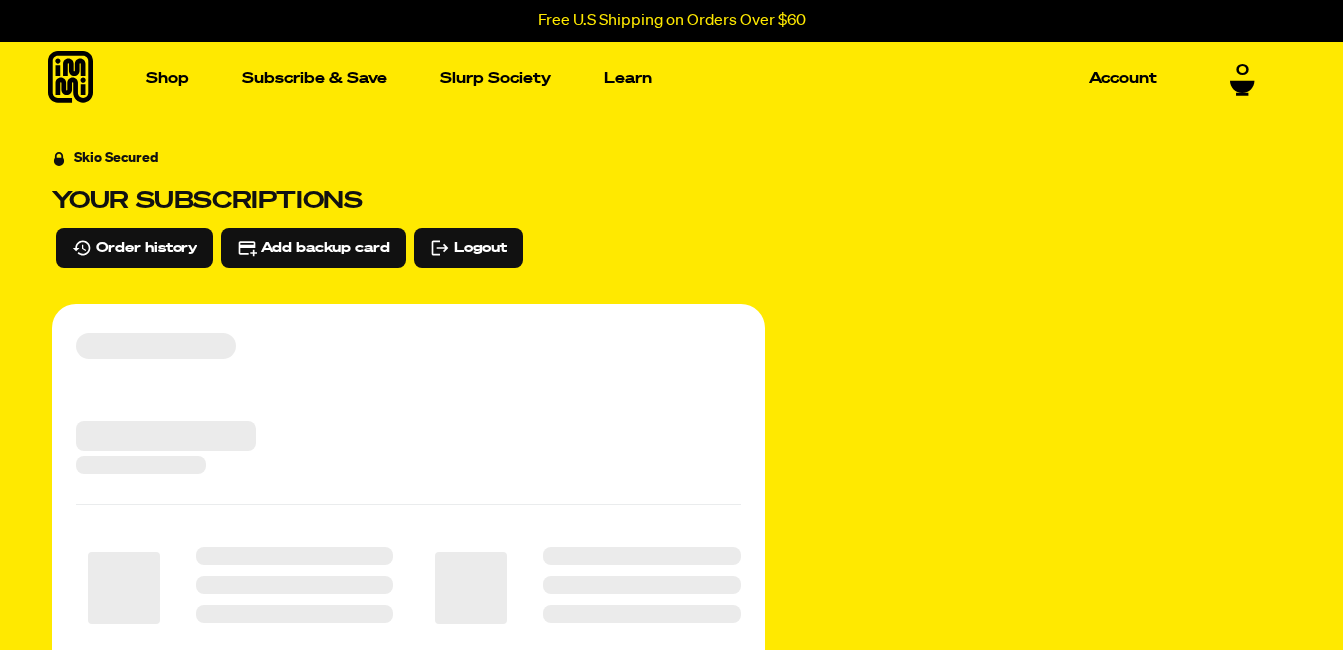 scroll, scrollTop: 568, scrollLeft: 0, axis: vertical 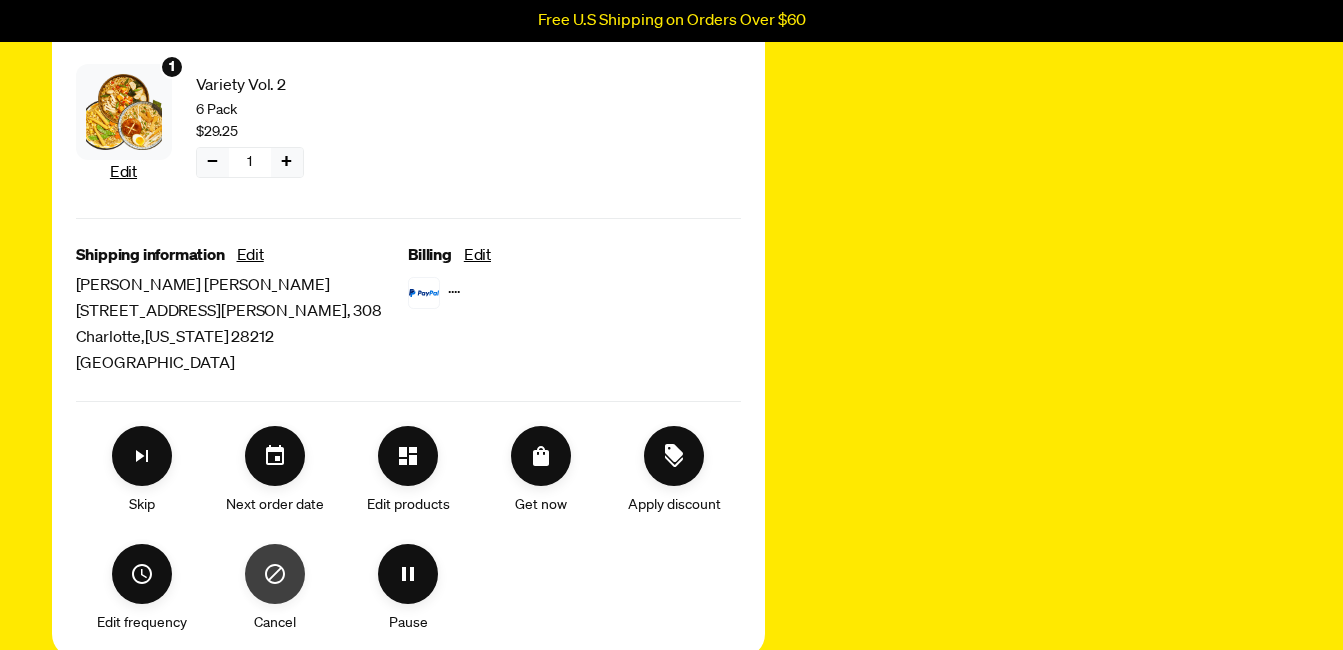 click at bounding box center (275, 574) 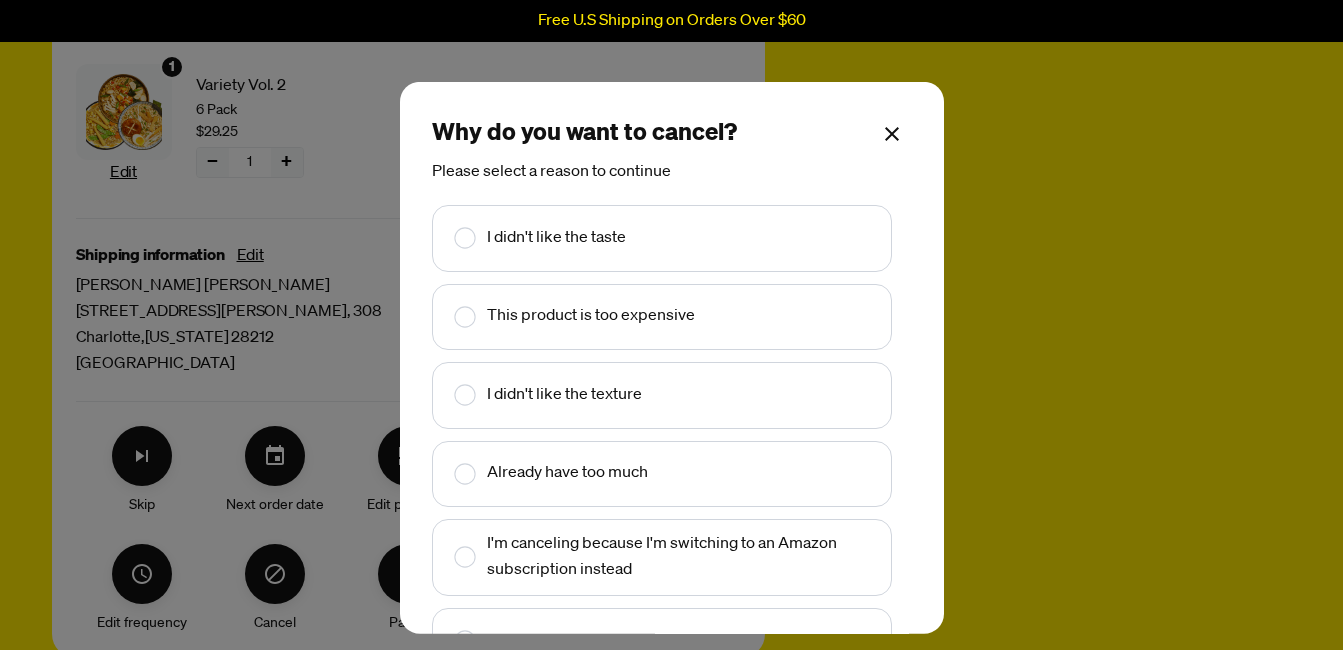 click on "I didn't like the taste" at bounding box center [556, 238] 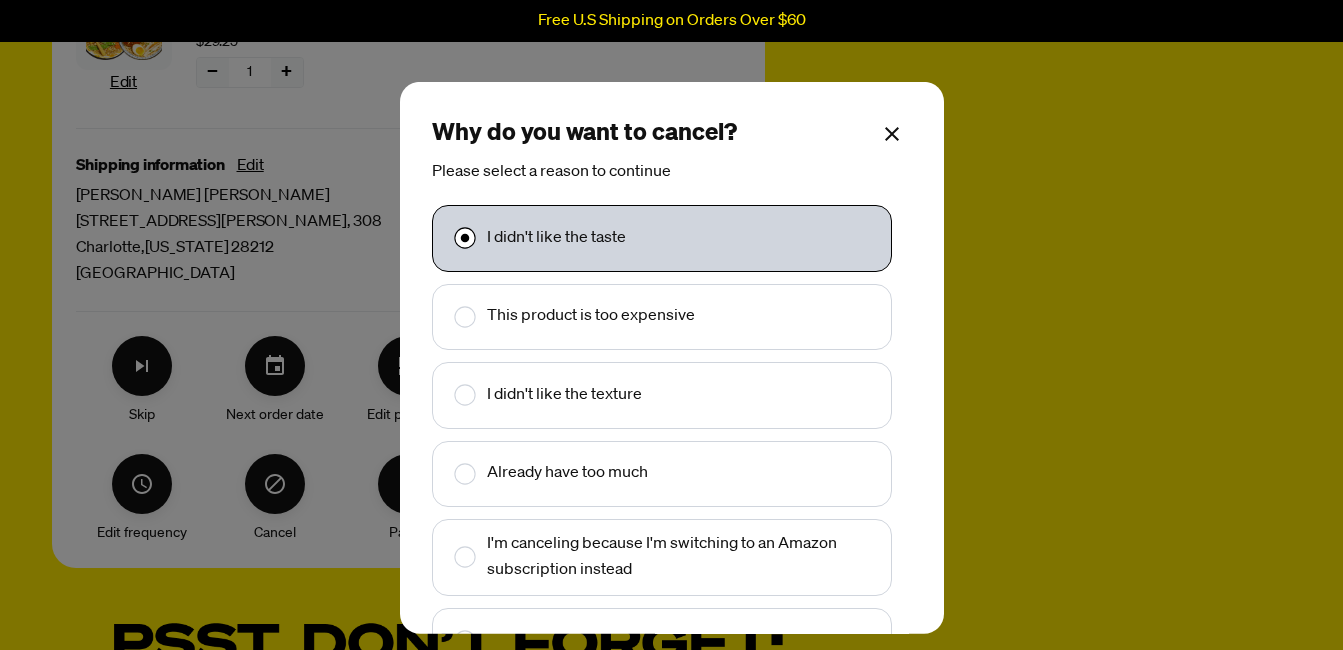 scroll, scrollTop: 675, scrollLeft: 0, axis: vertical 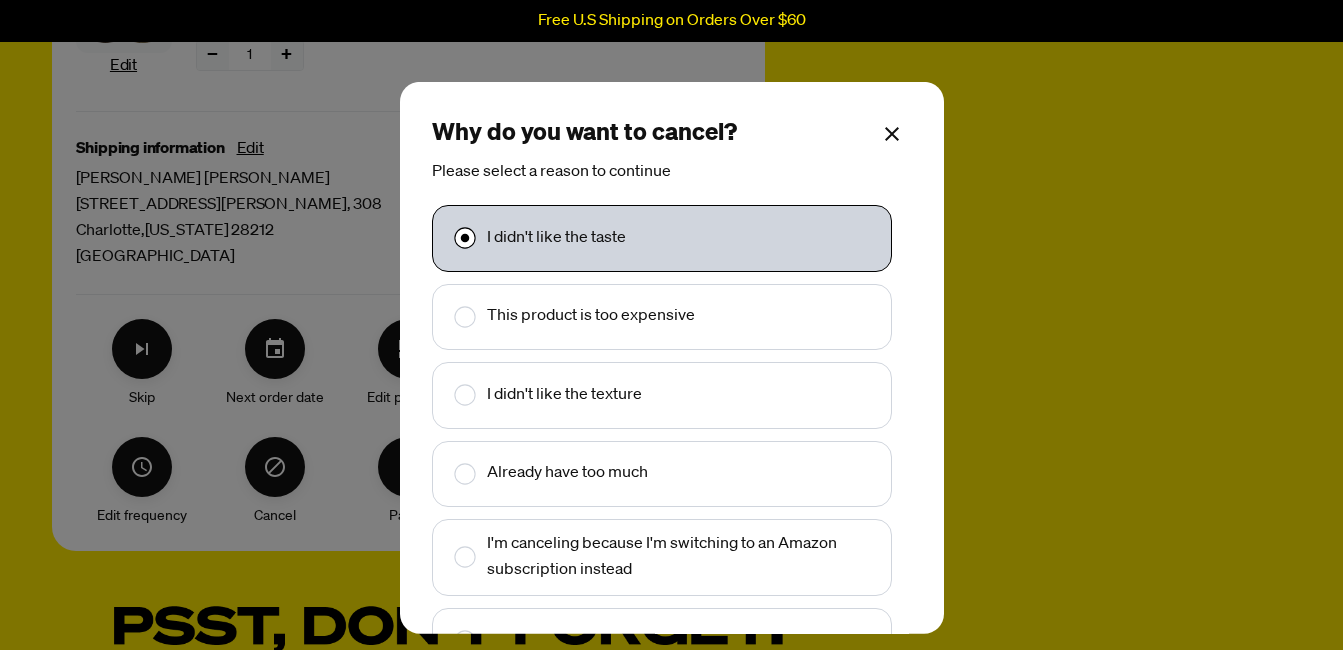 click on "I didn't like the taste" at bounding box center [662, 238] 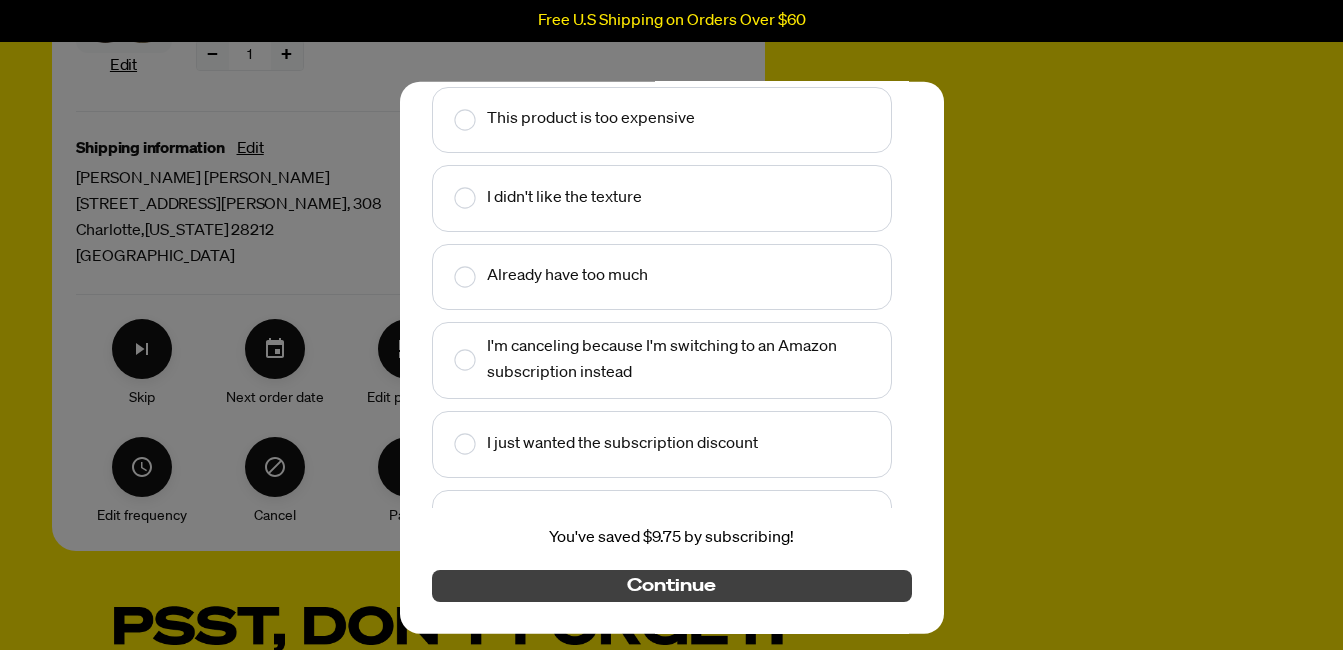 click on "Continue" at bounding box center (672, 585) 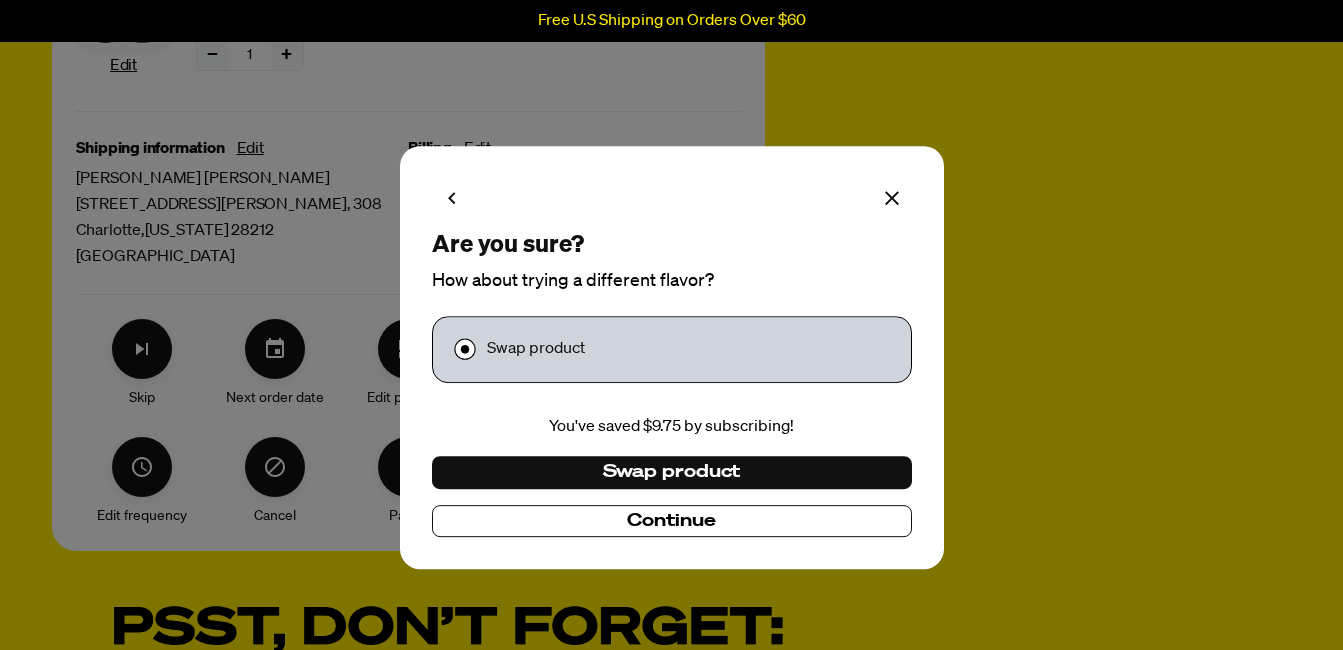 scroll, scrollTop: 0, scrollLeft: 0, axis: both 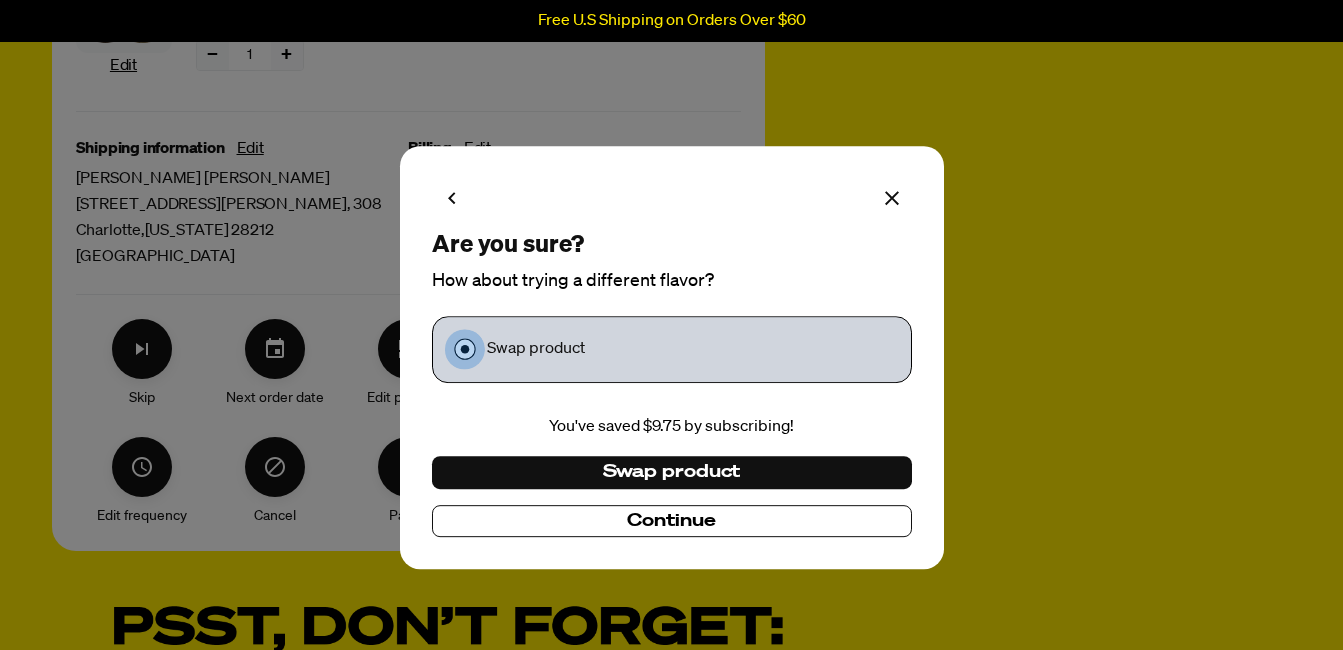 click 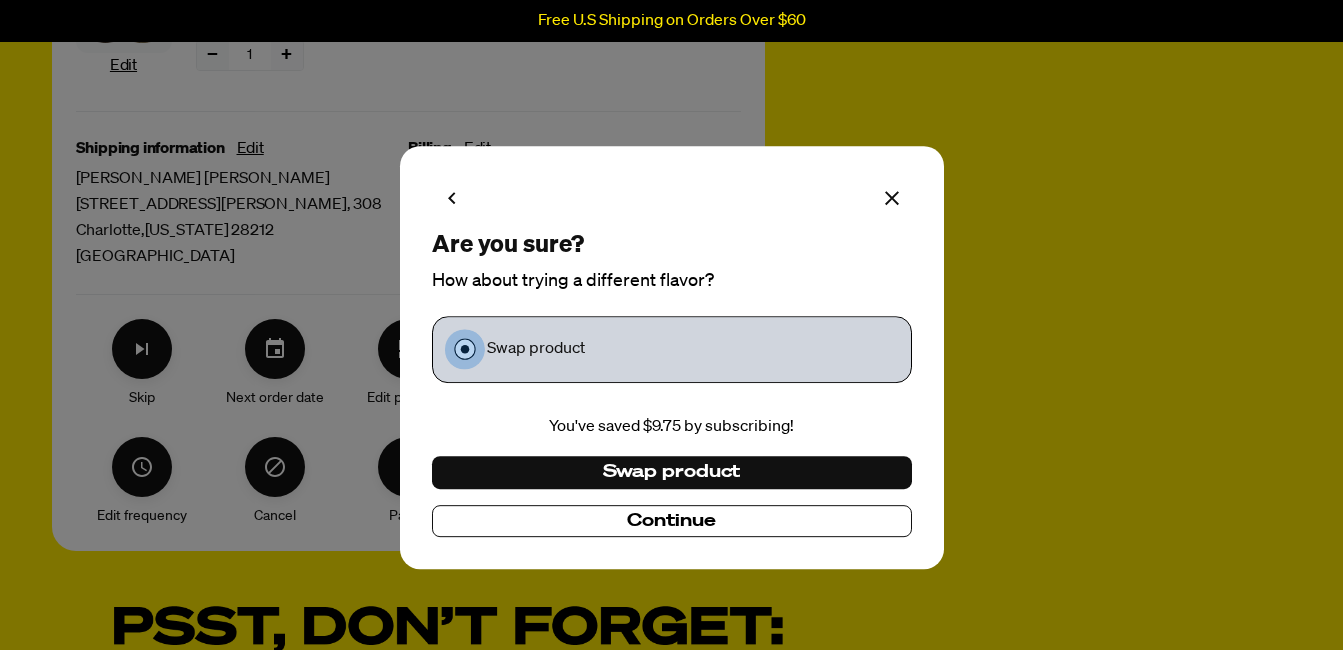 click 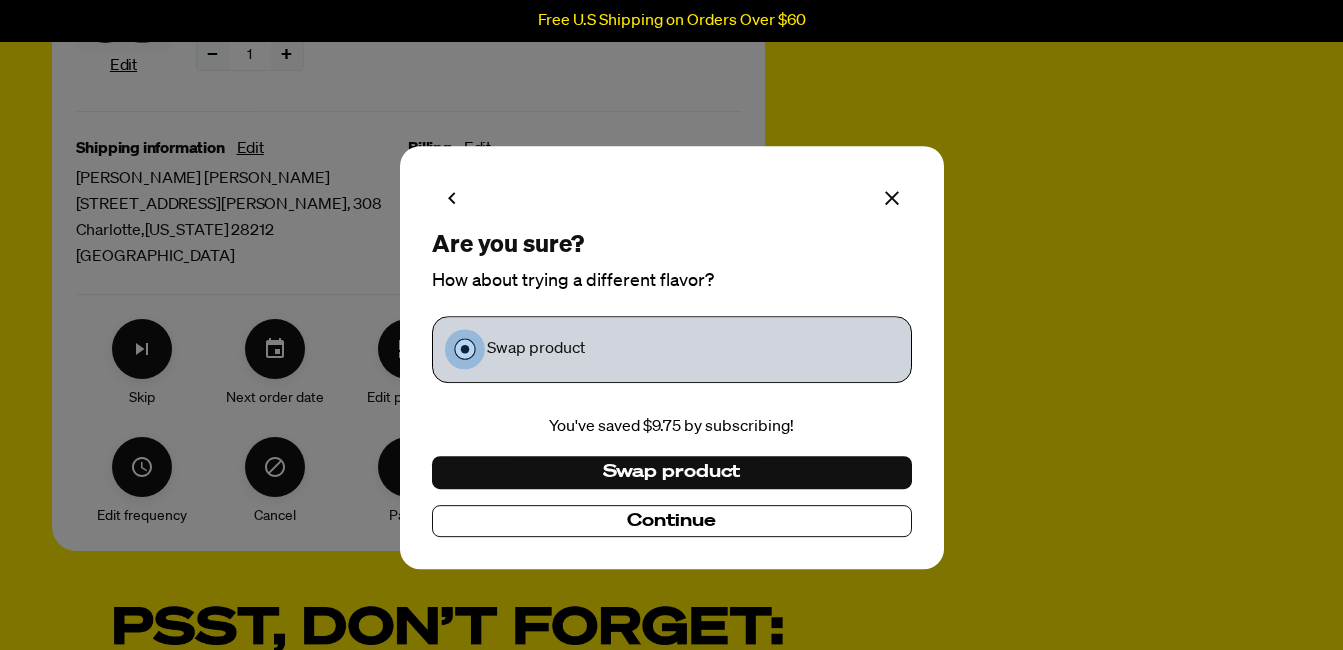 click 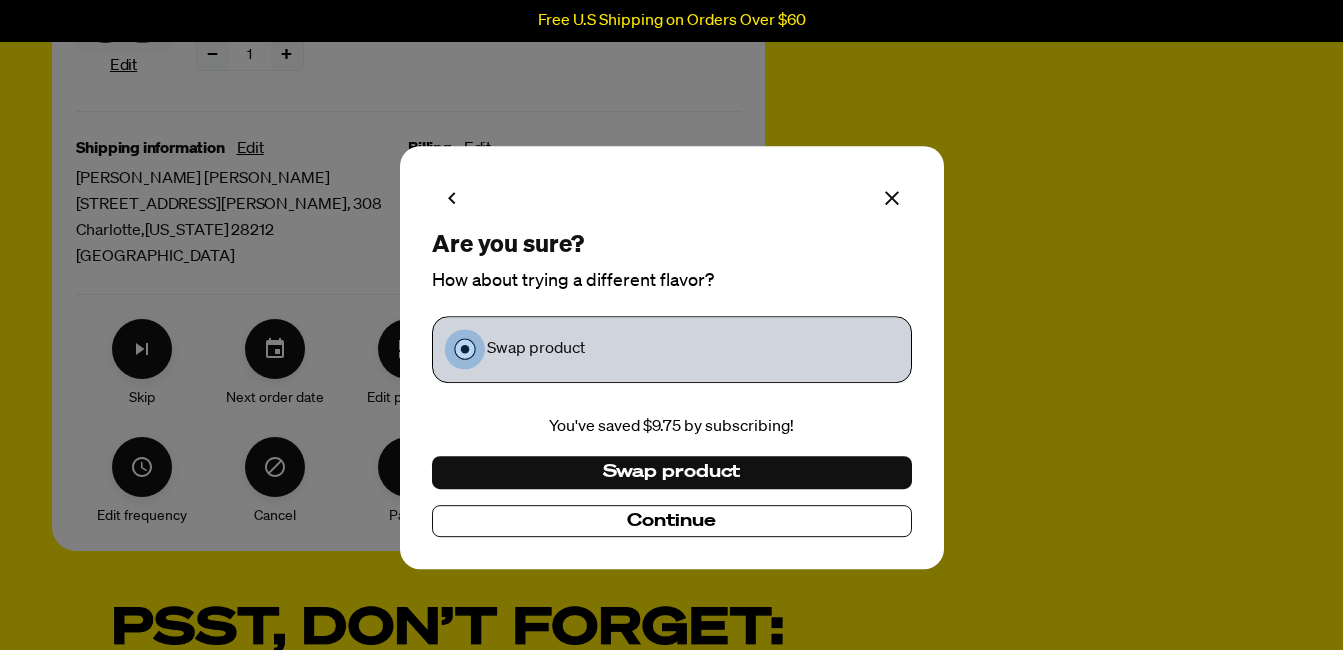 click 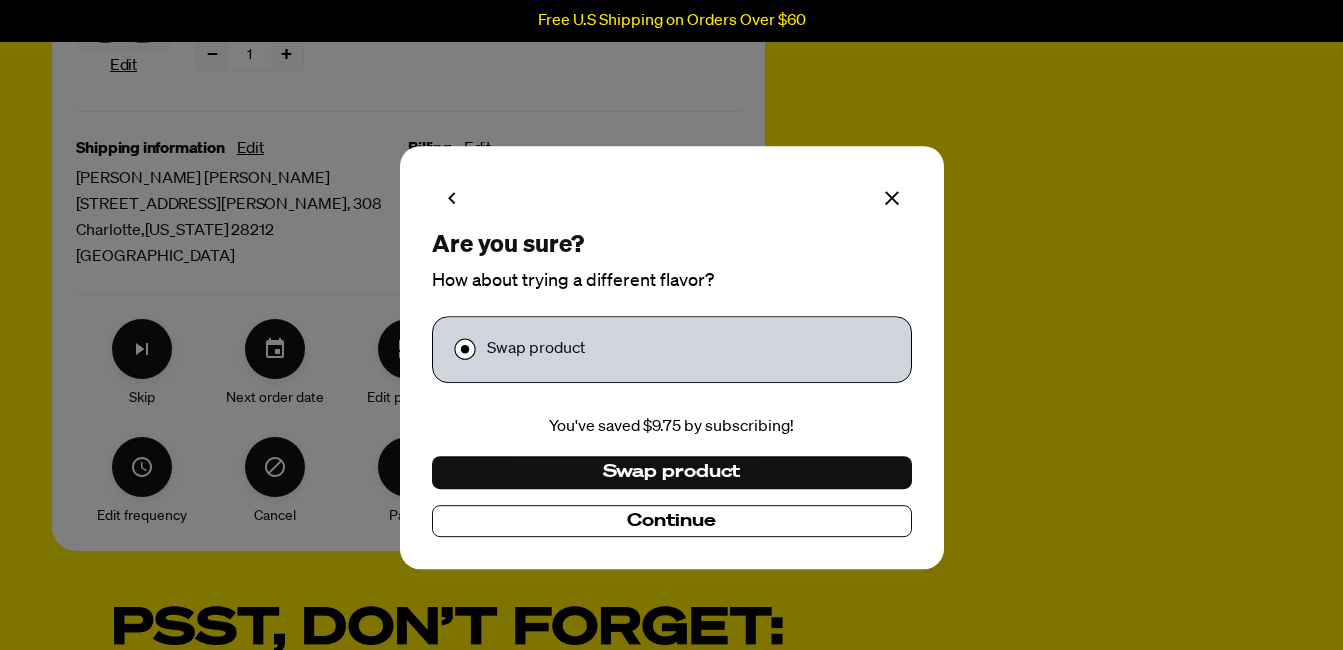 click on "Continue" at bounding box center (671, 521) 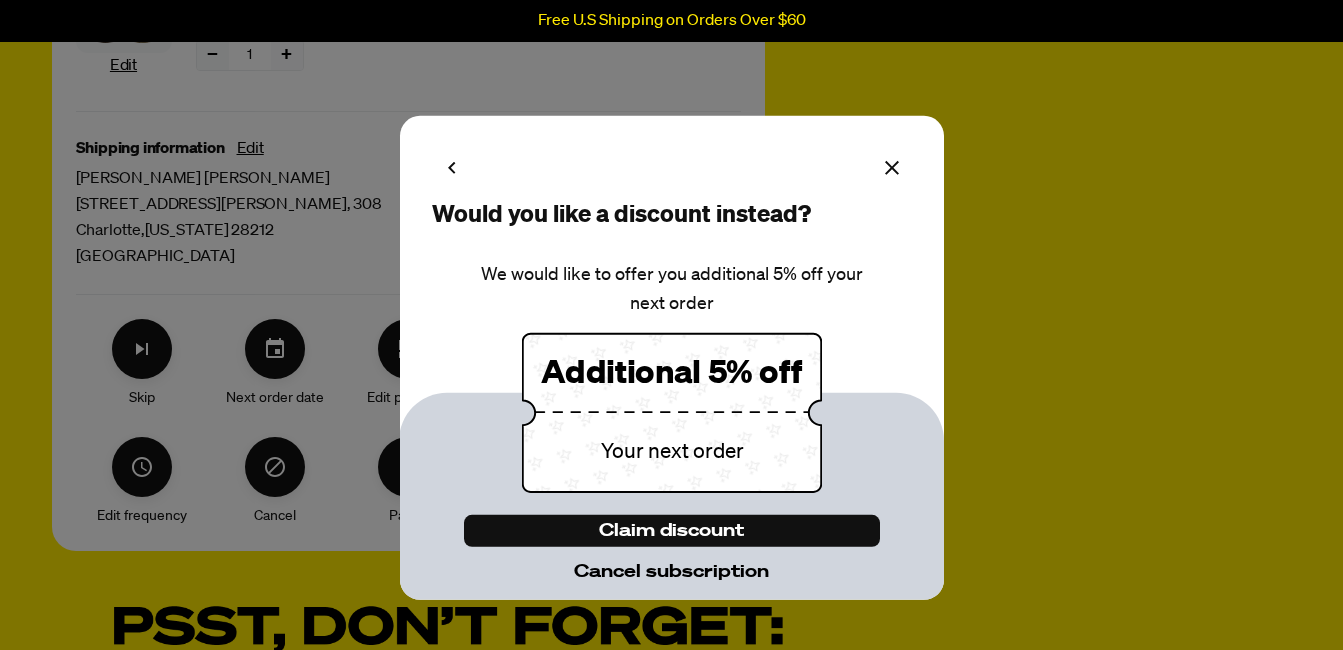 click on "Cancel subscription" at bounding box center [671, 571] 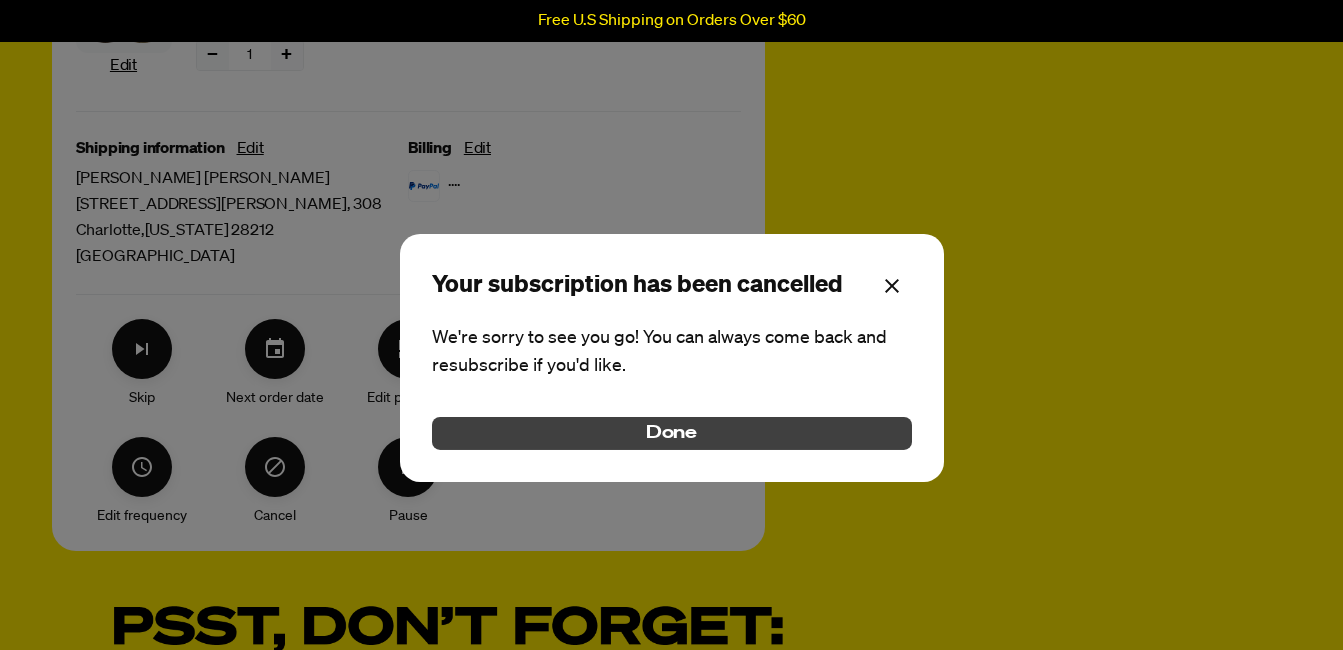 click on "Done" at bounding box center [672, 433] 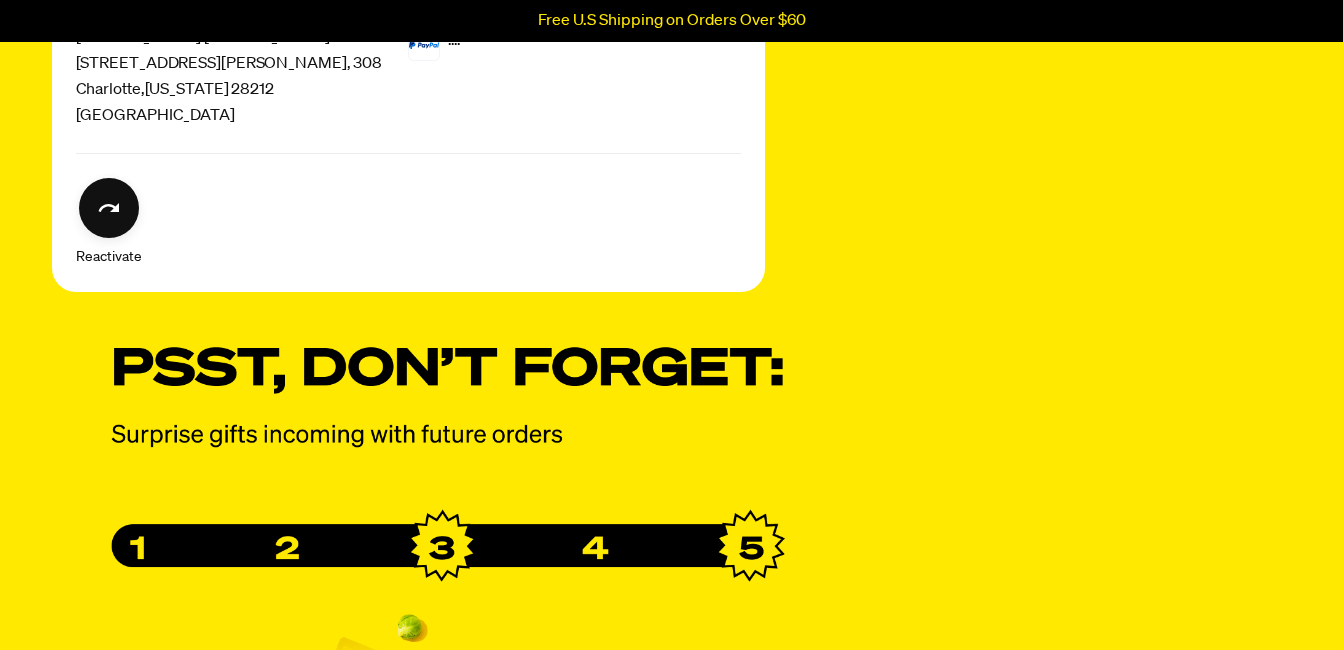 scroll, scrollTop: 560, scrollLeft: 0, axis: vertical 